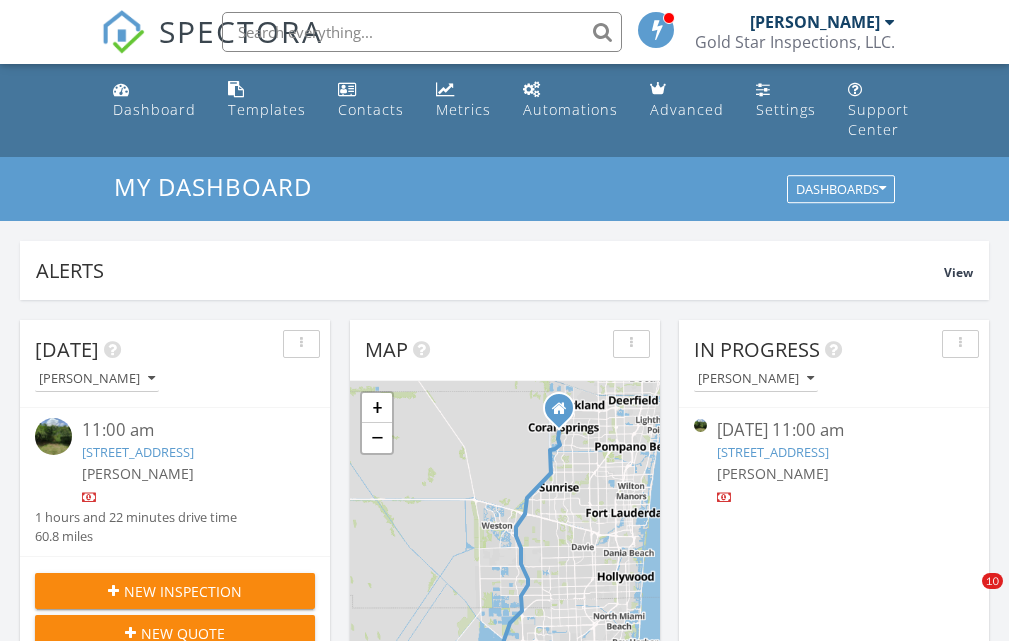 scroll, scrollTop: 0, scrollLeft: 0, axis: both 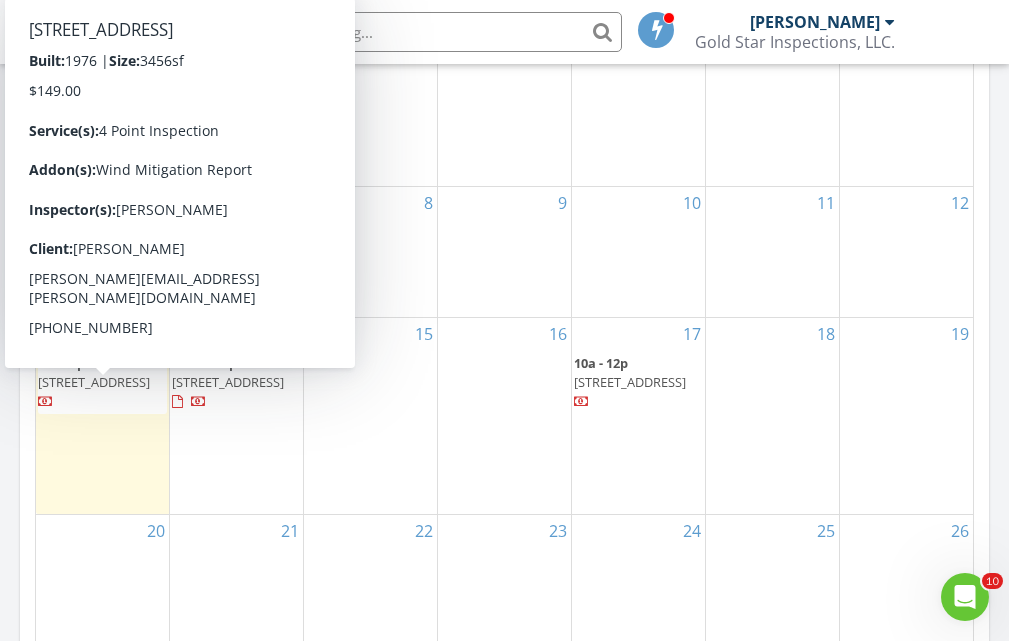 click on "18375 SW 248th St, Homestead 33031" at bounding box center [94, 382] 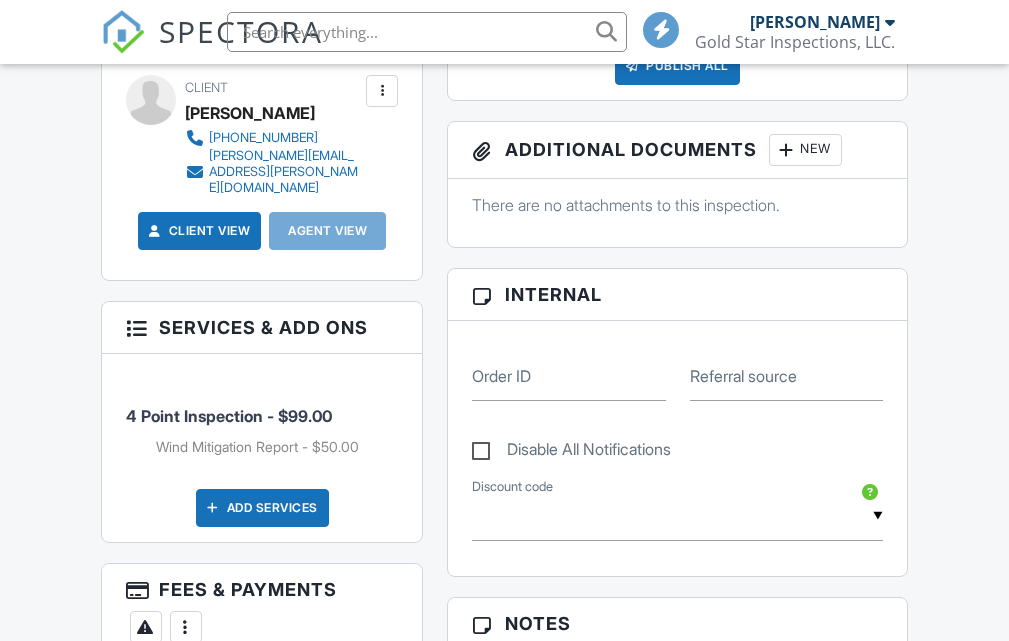 scroll, scrollTop: 470, scrollLeft: 0, axis: vertical 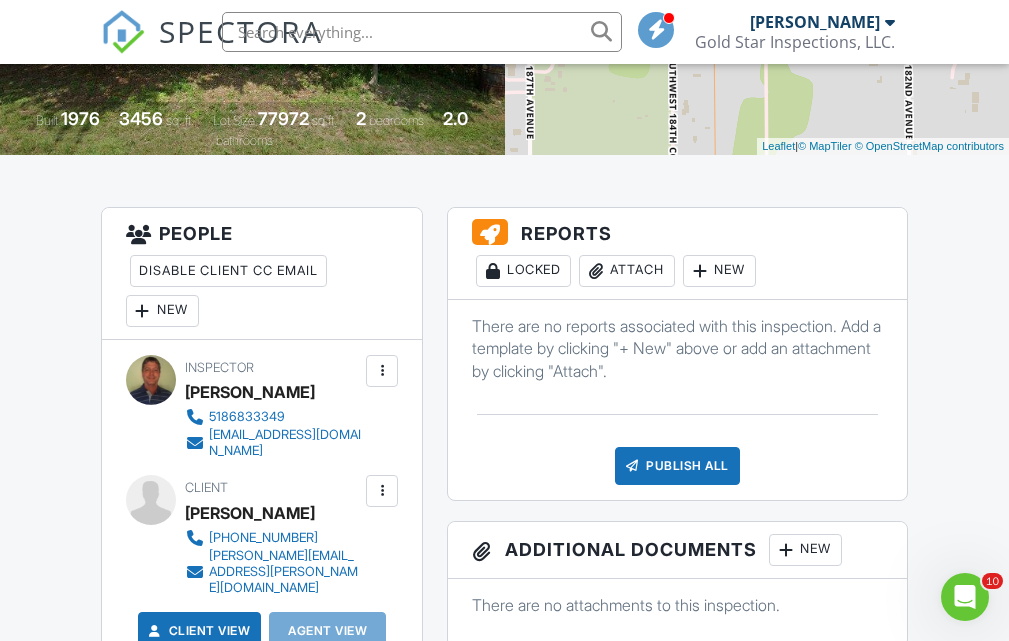 click on "New" at bounding box center [162, 311] 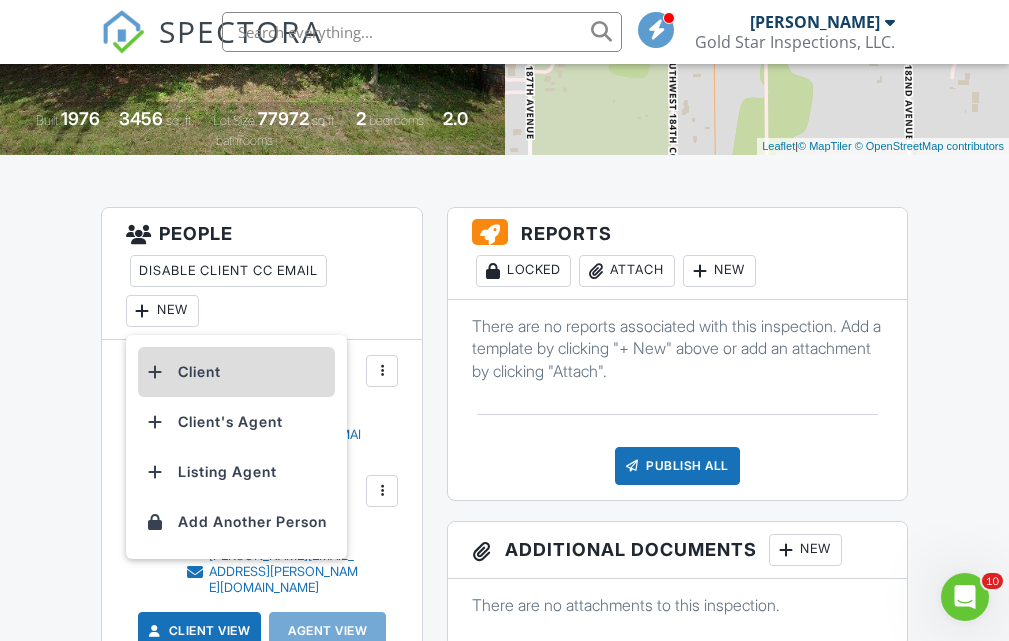 click on "Client" at bounding box center (236, 372) 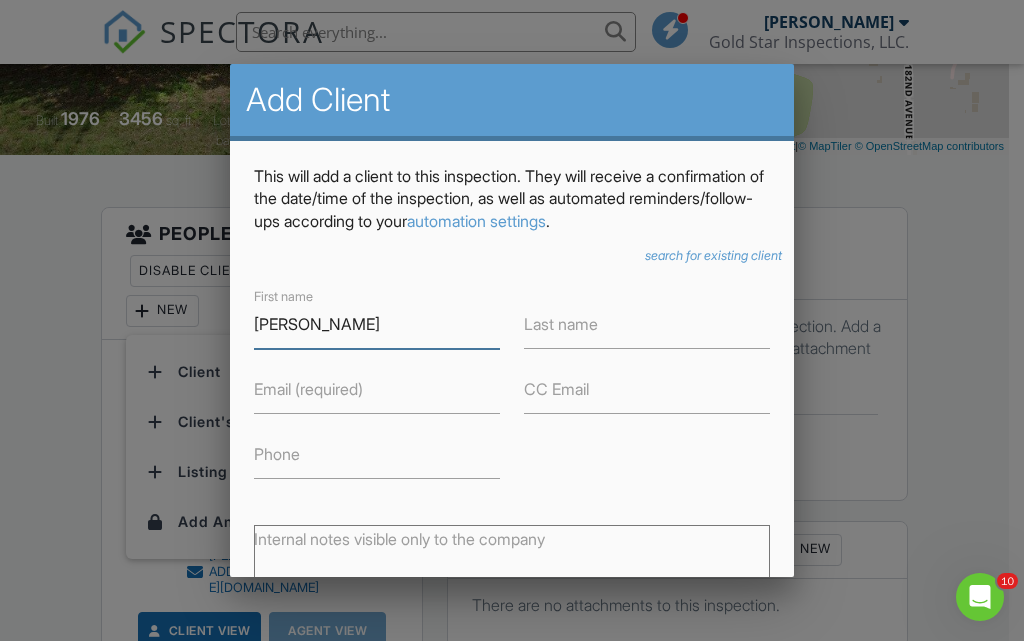 type on "[PERSON_NAME]" 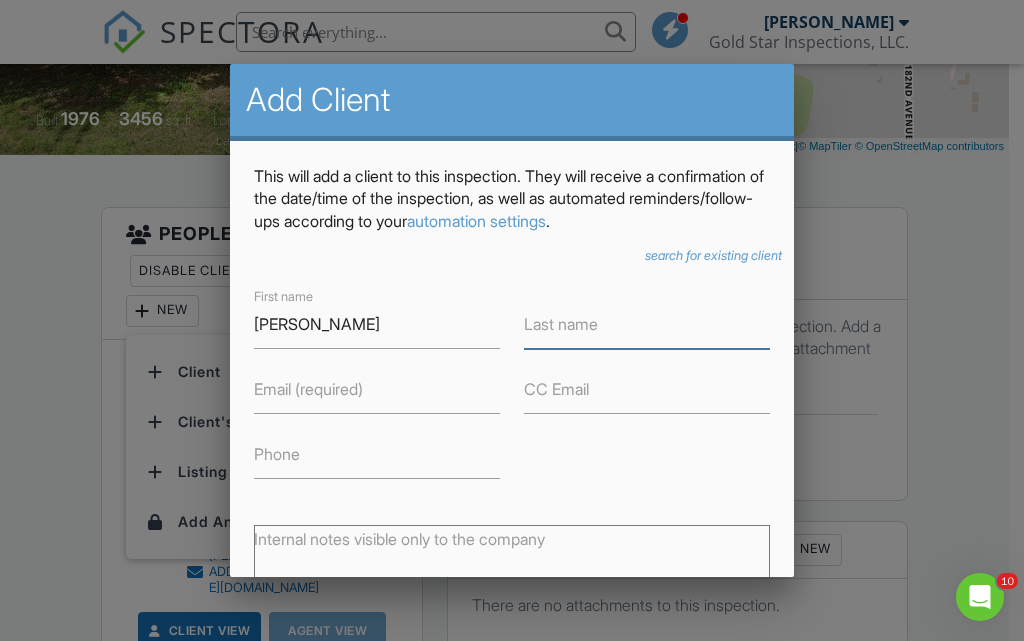 click on "Last name" at bounding box center (647, 324) 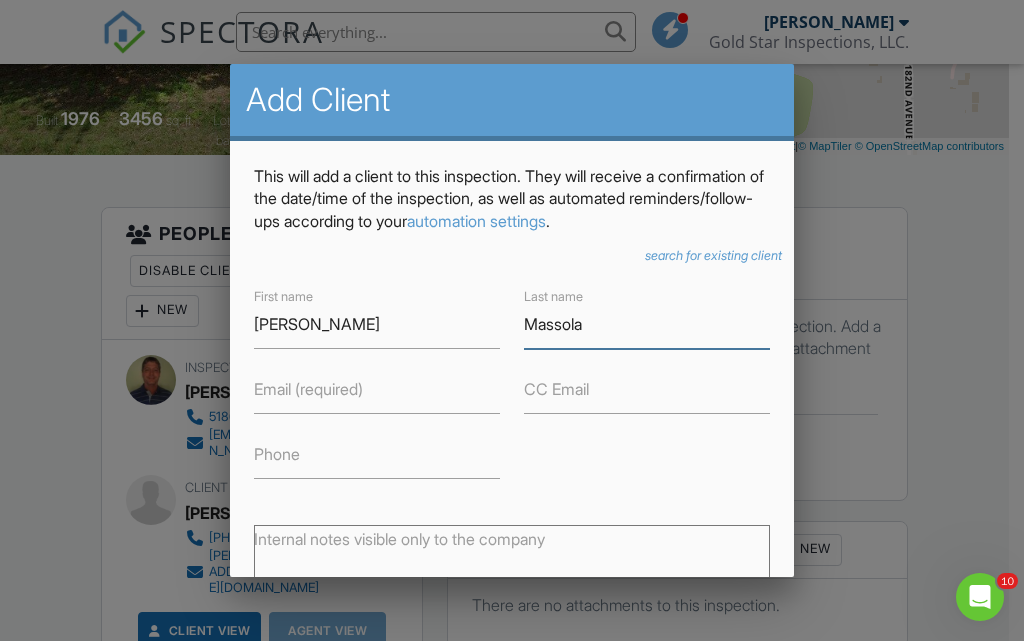 type on "Massola" 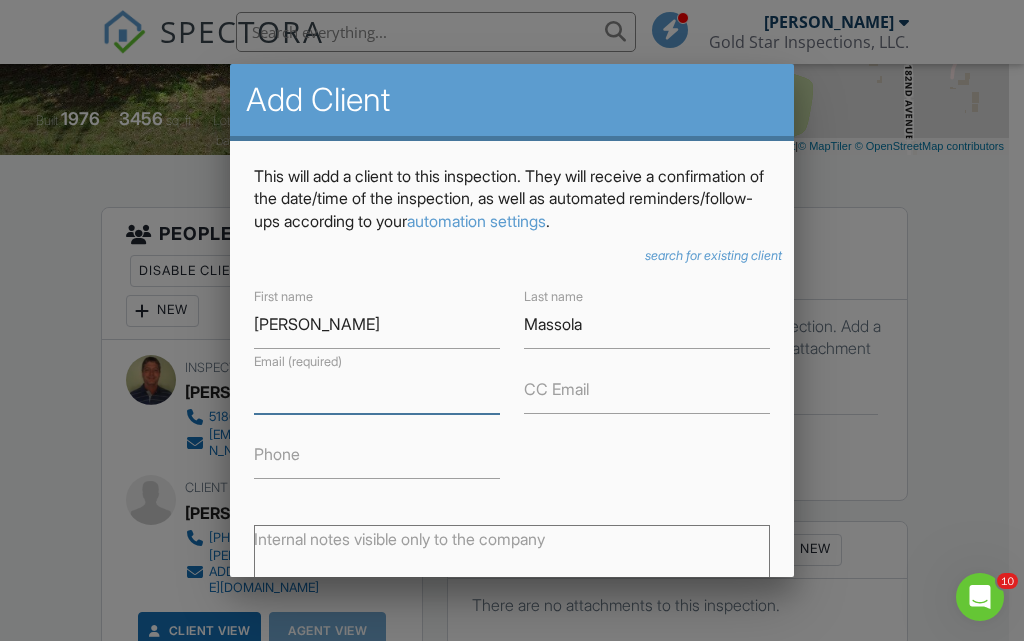 click on "Email (required)" at bounding box center (377, 389) 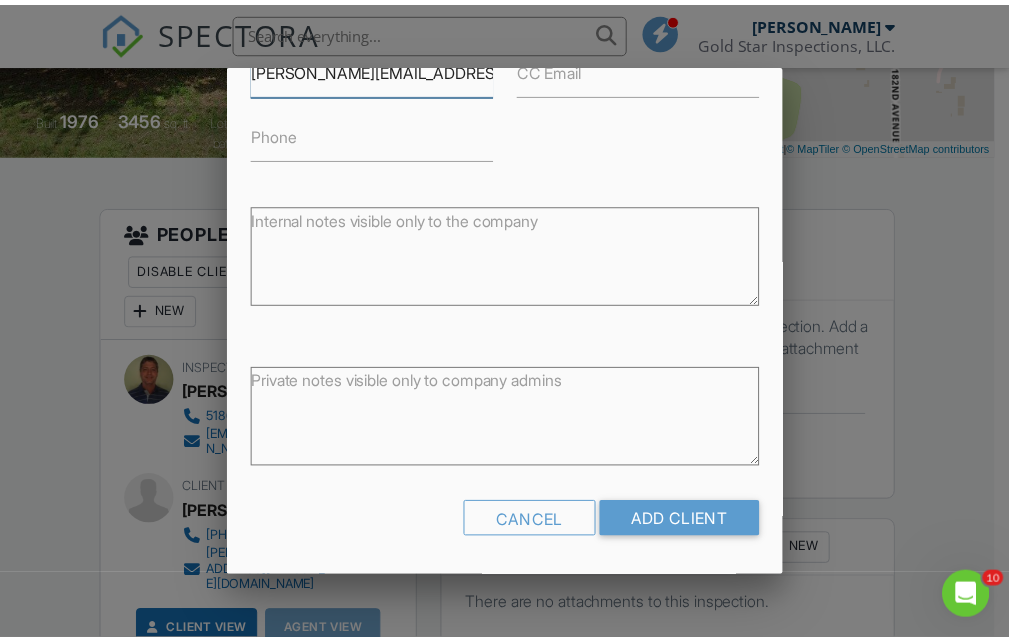 scroll, scrollTop: 342, scrollLeft: 0, axis: vertical 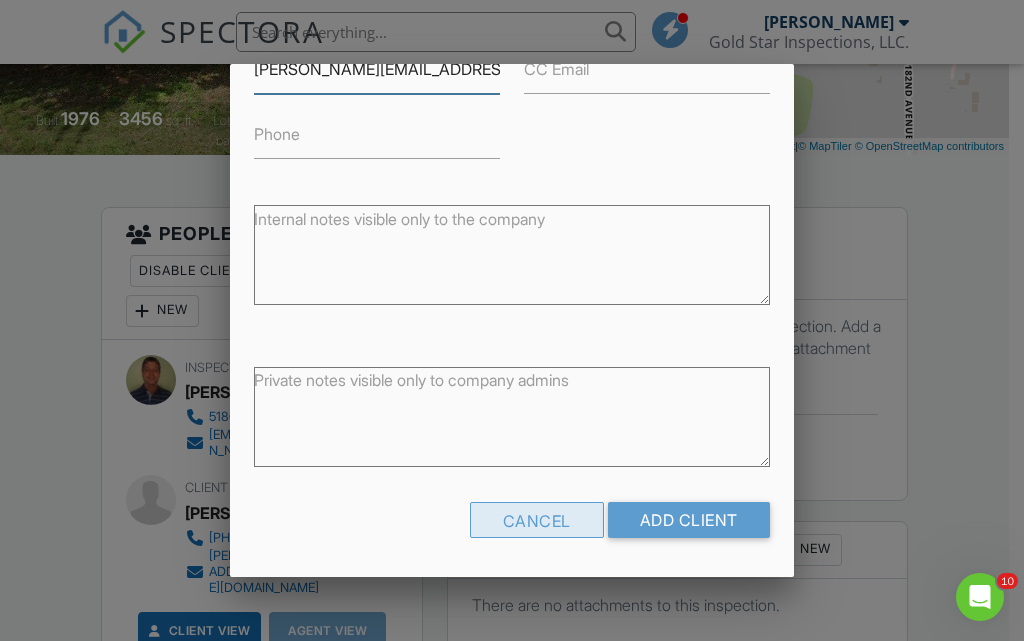type on "[PERSON_NAME][EMAIL_ADDRESS][DOMAIN_NAME]" 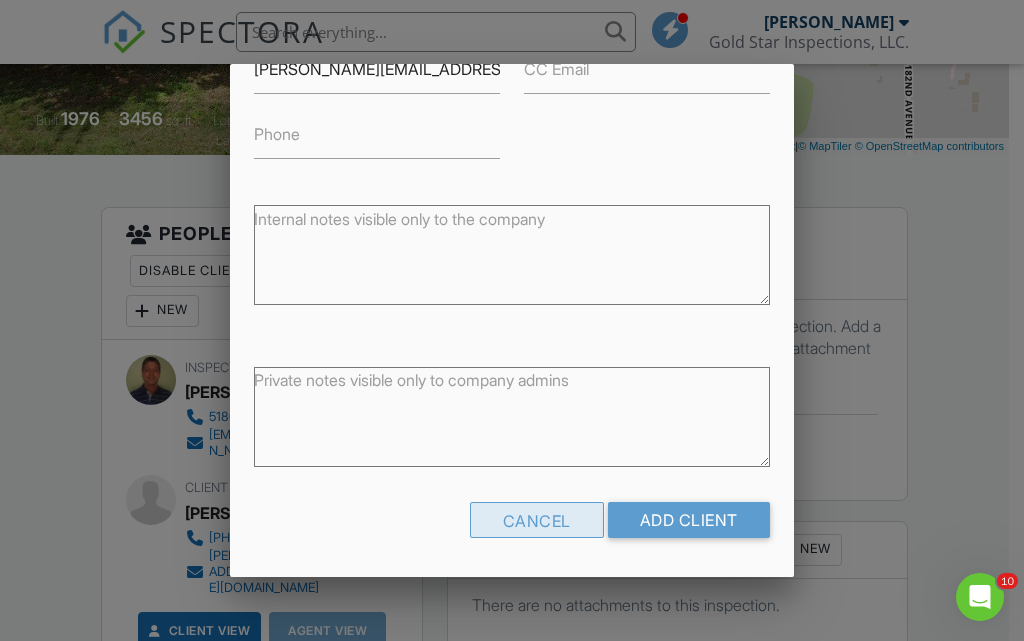 click on "Cancel" at bounding box center (537, 520) 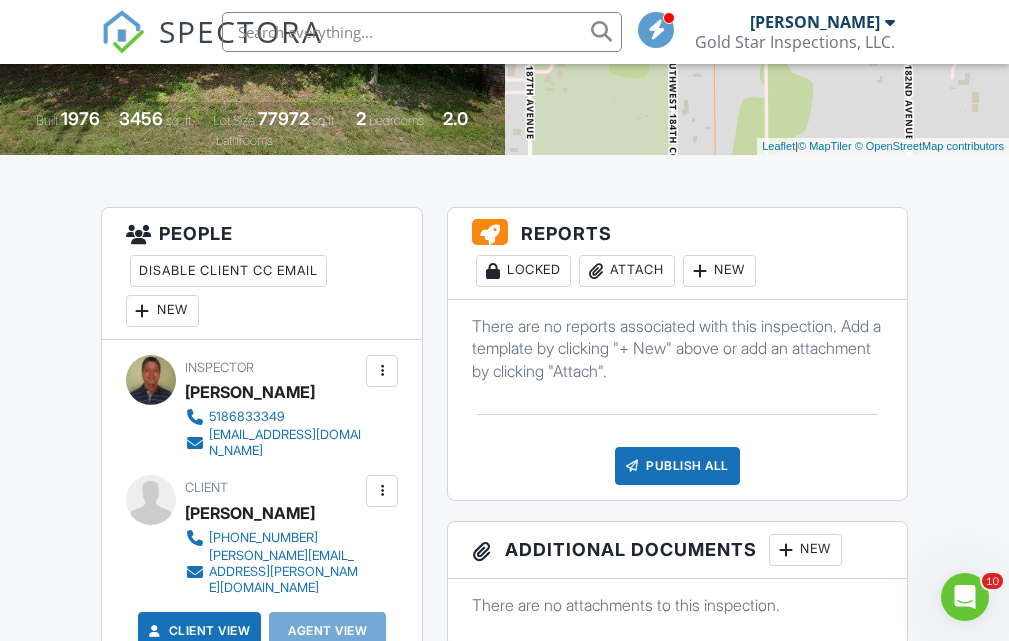 click on "New" at bounding box center (162, 311) 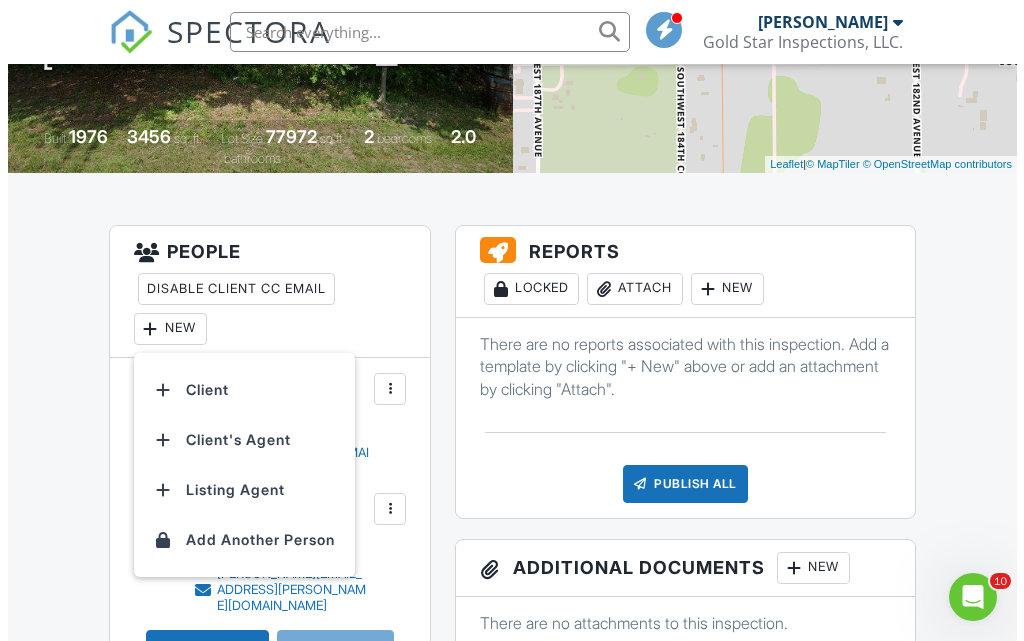 scroll, scrollTop: 400, scrollLeft: 0, axis: vertical 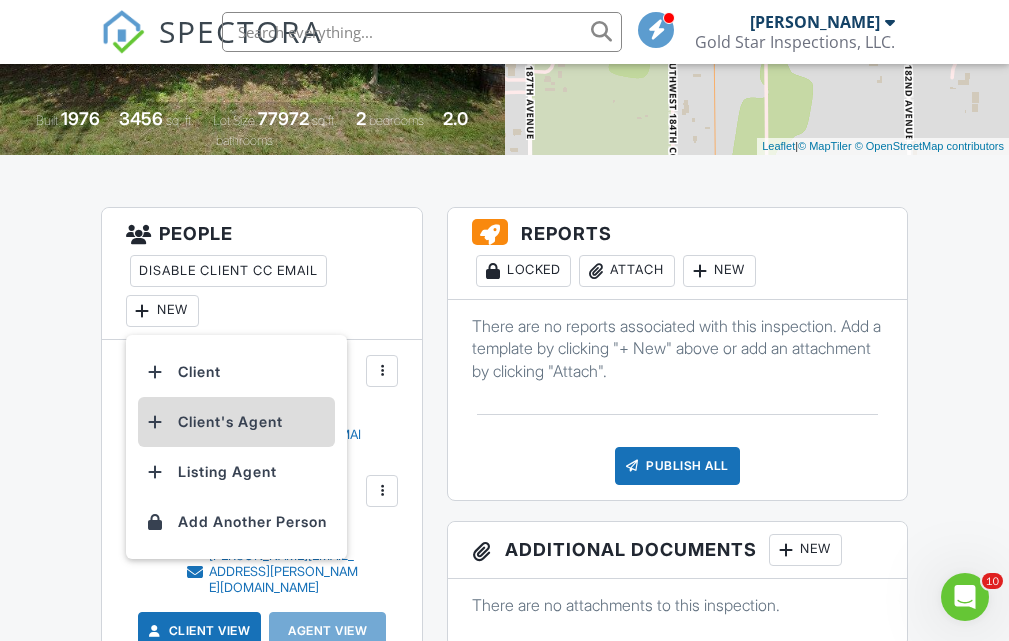 click on "Client's Agent" at bounding box center [236, 422] 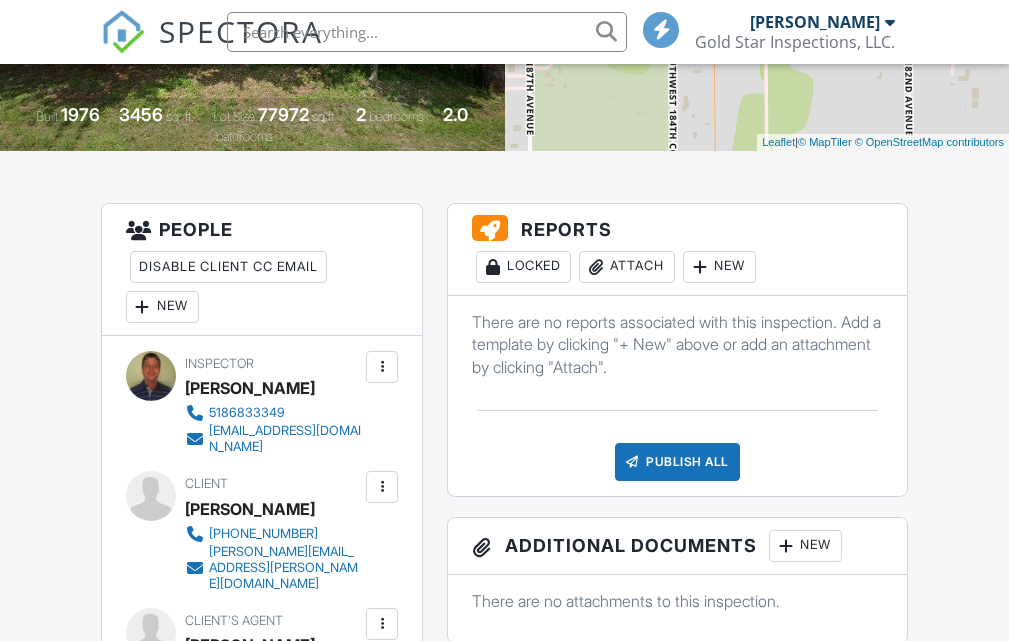 scroll, scrollTop: 604, scrollLeft: 0, axis: vertical 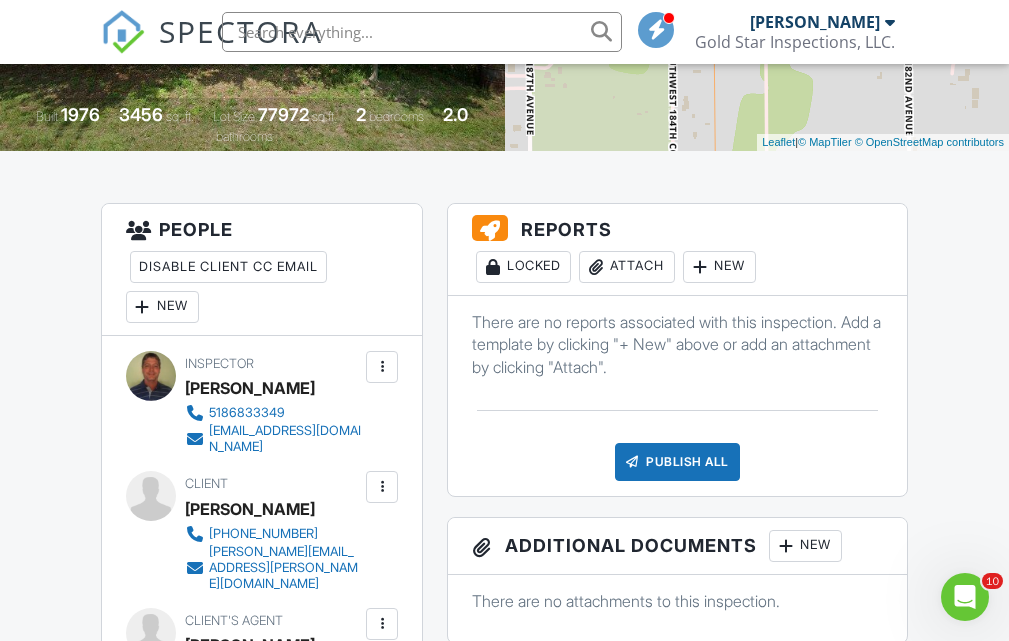 click on "Attach" at bounding box center (627, 267) 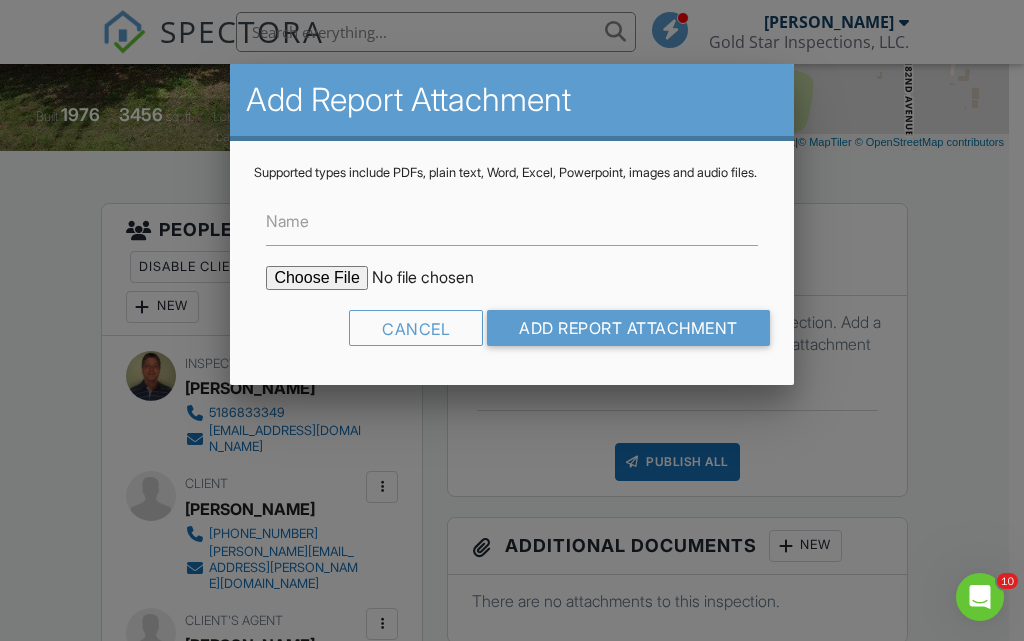 click at bounding box center [436, 278] 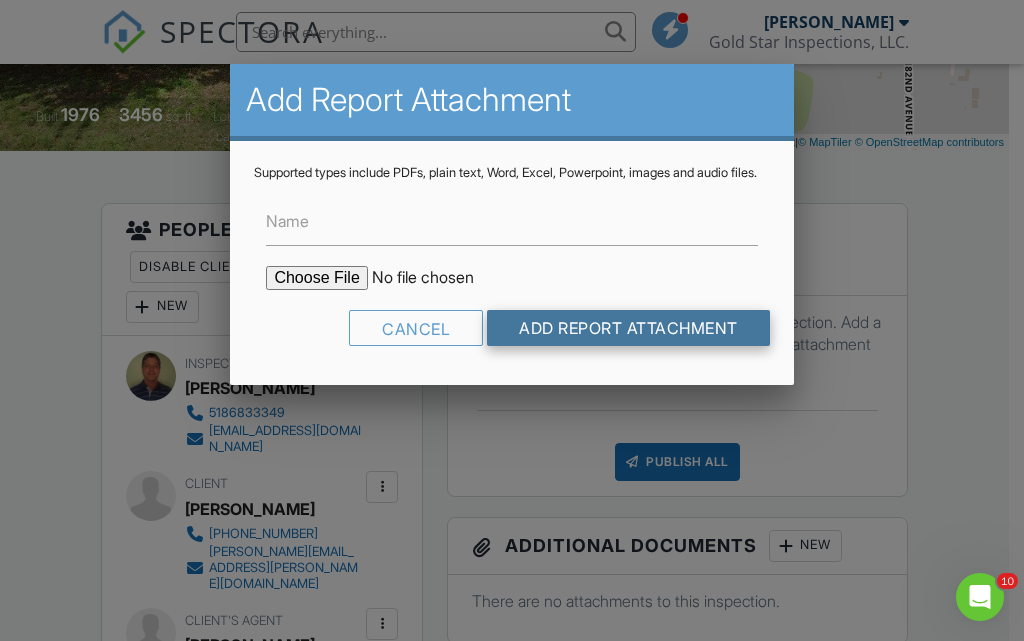 click on "Add Report Attachment" at bounding box center [628, 328] 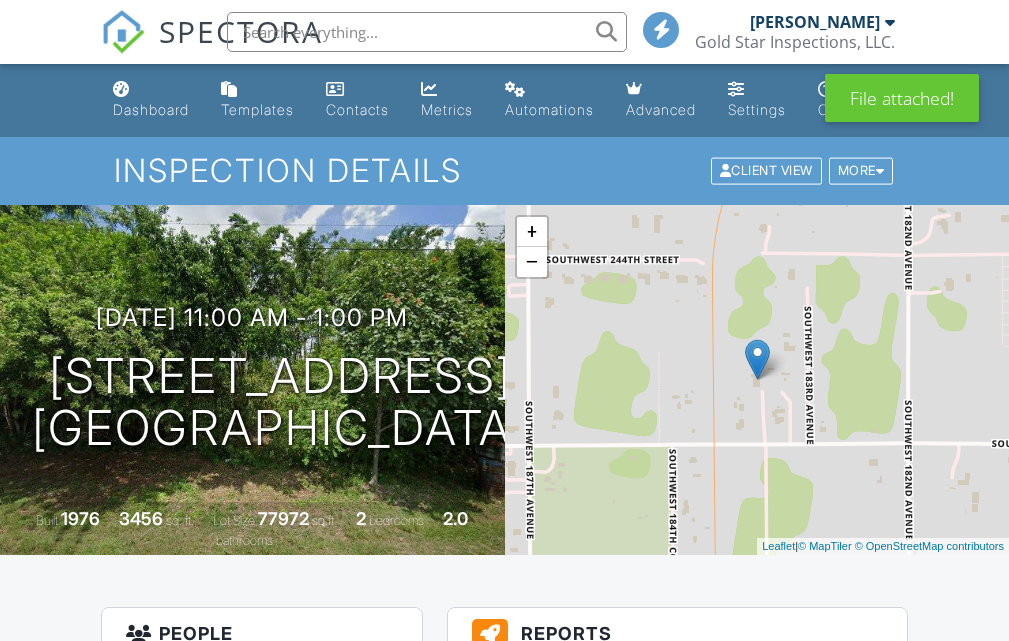 scroll, scrollTop: 500, scrollLeft: 0, axis: vertical 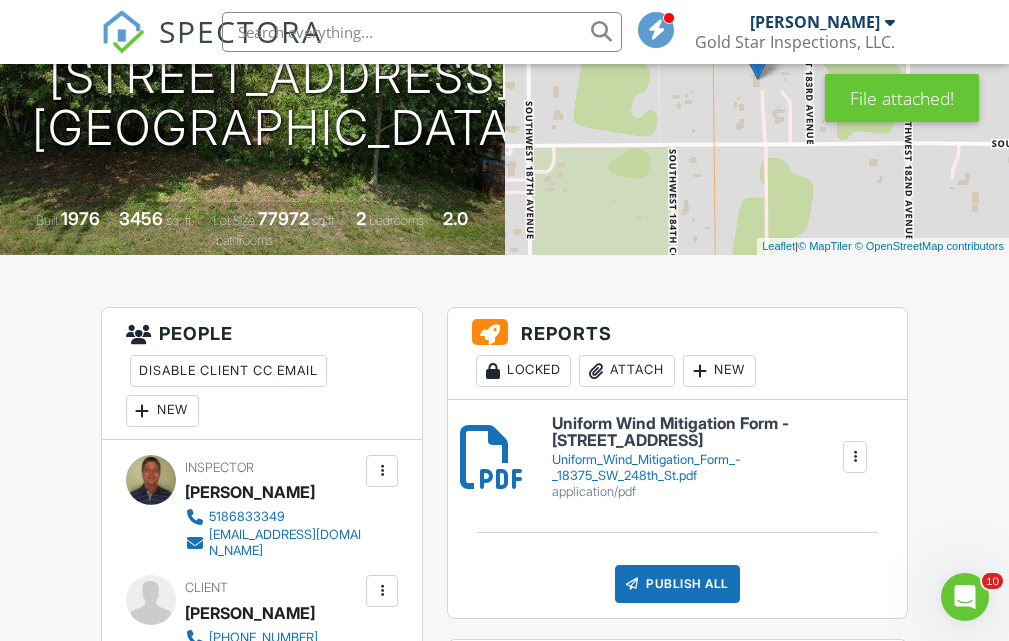 click on "Attach" at bounding box center (627, 371) 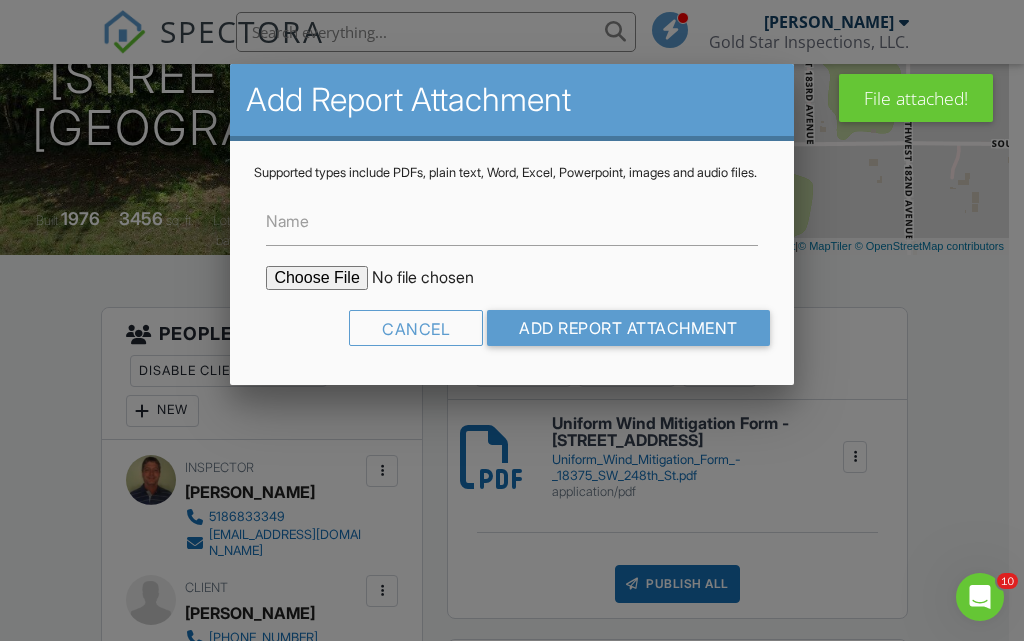 click at bounding box center (436, 278) 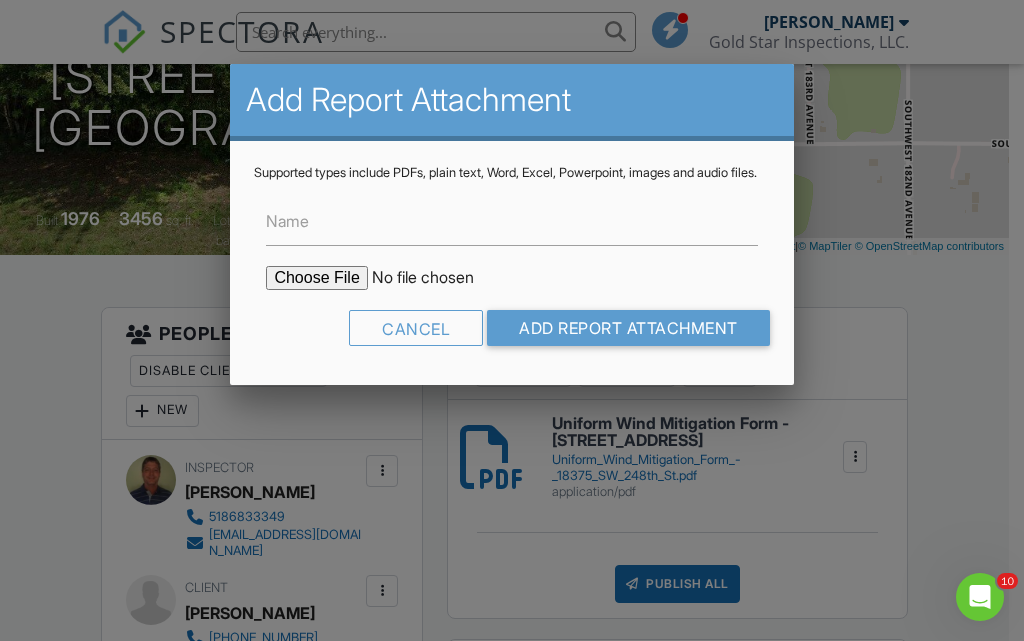 type on "C:\fakepath\4 POINT Inspection - 18375 SW 248th St.pdf" 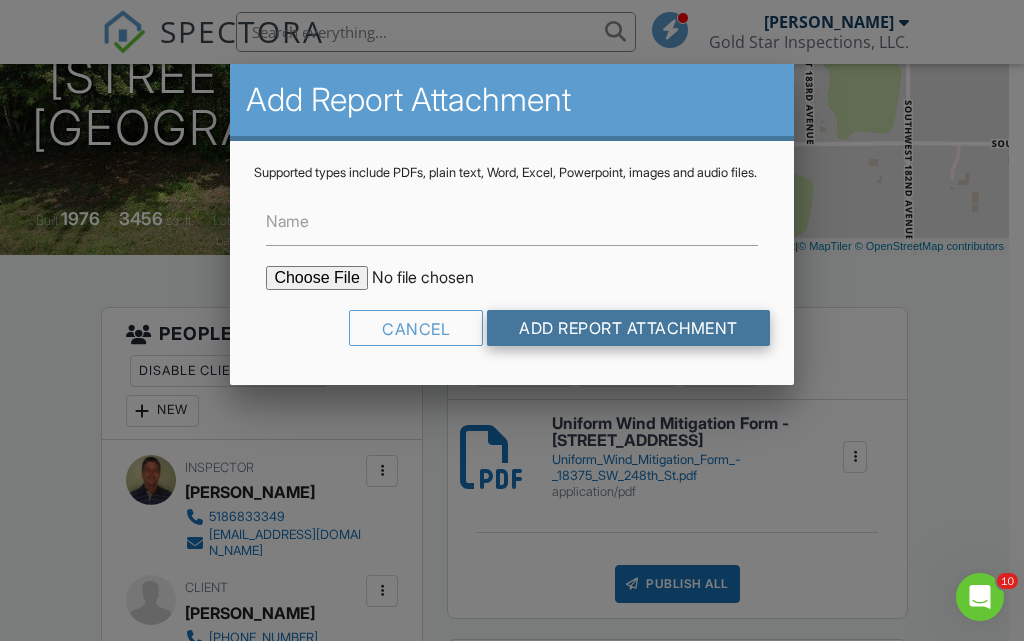 click on "Add Report Attachment" at bounding box center (628, 328) 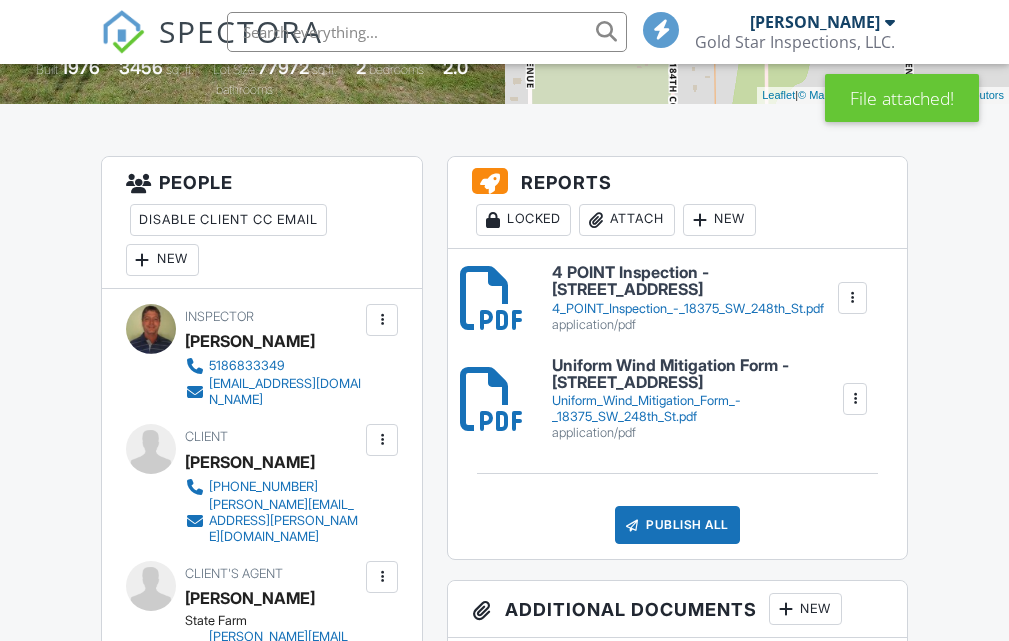 scroll, scrollTop: 500, scrollLeft: 0, axis: vertical 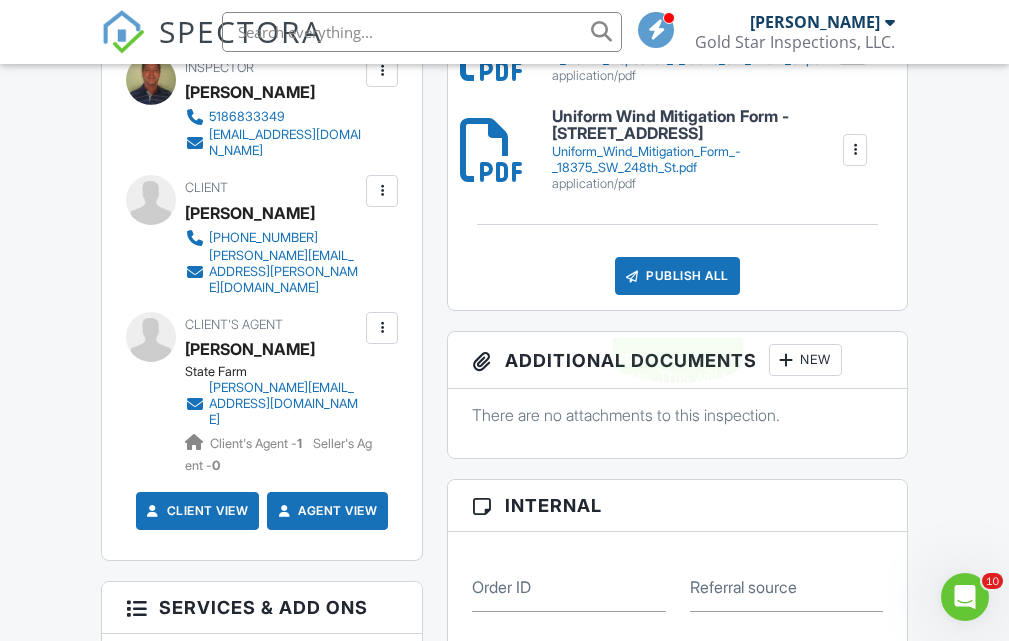 click at bounding box center (632, 276) 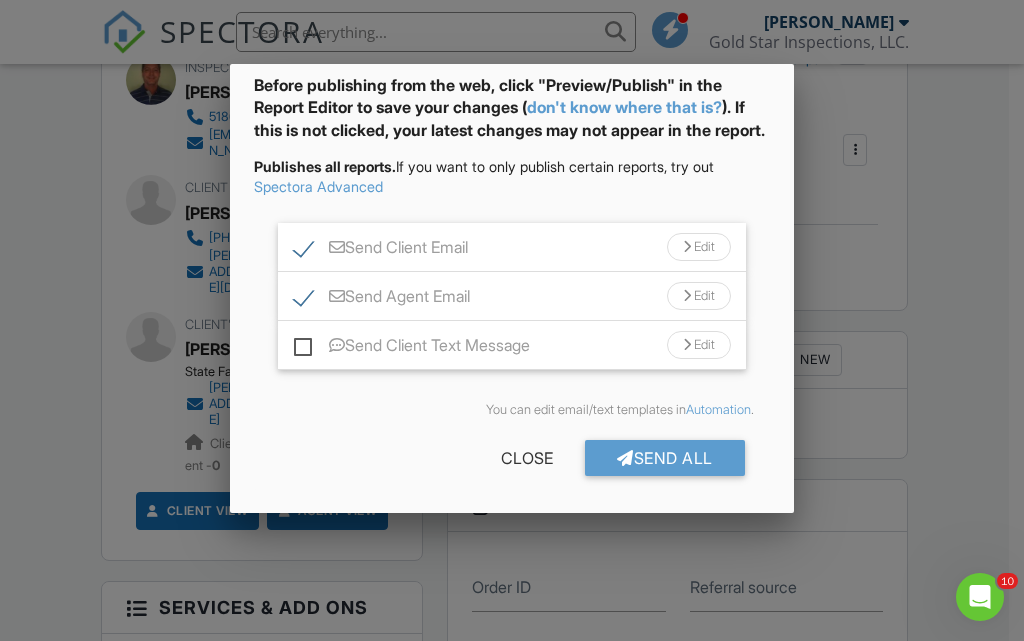 scroll, scrollTop: 114, scrollLeft: 0, axis: vertical 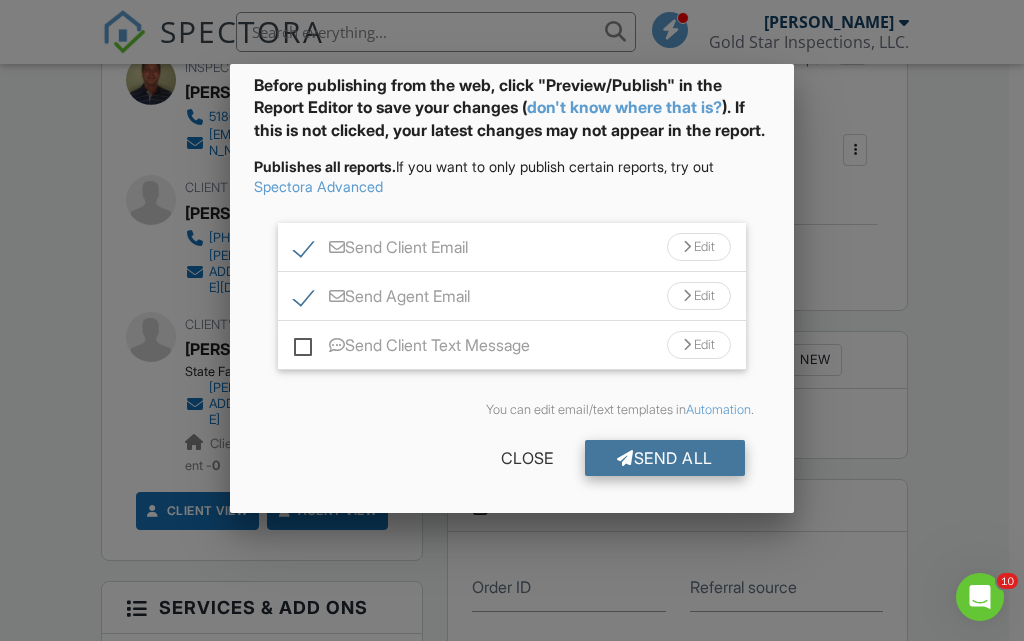 click on "Send All" at bounding box center [665, 458] 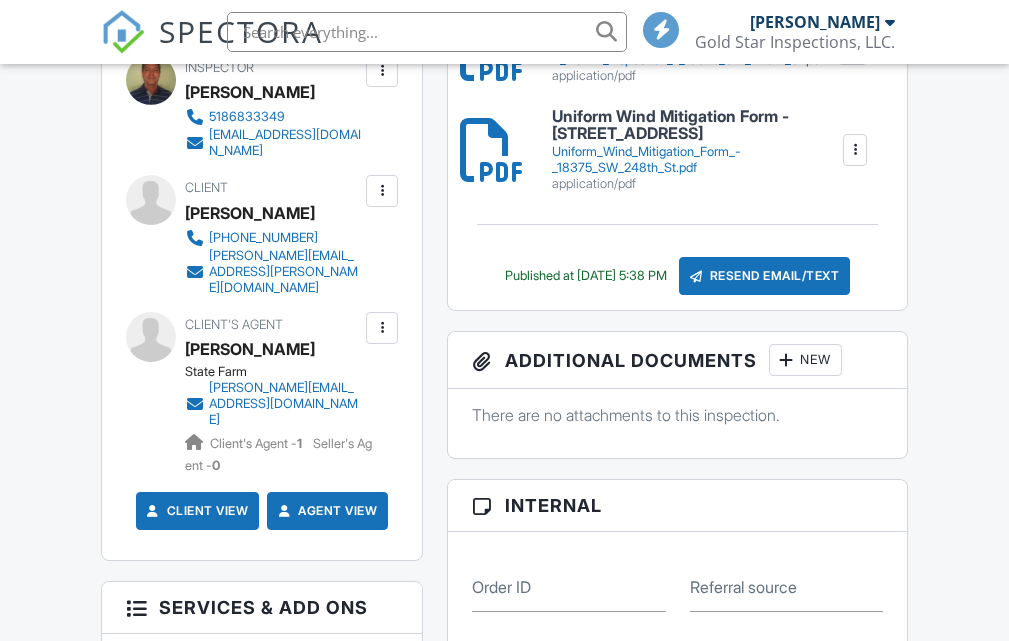 scroll, scrollTop: 700, scrollLeft: 0, axis: vertical 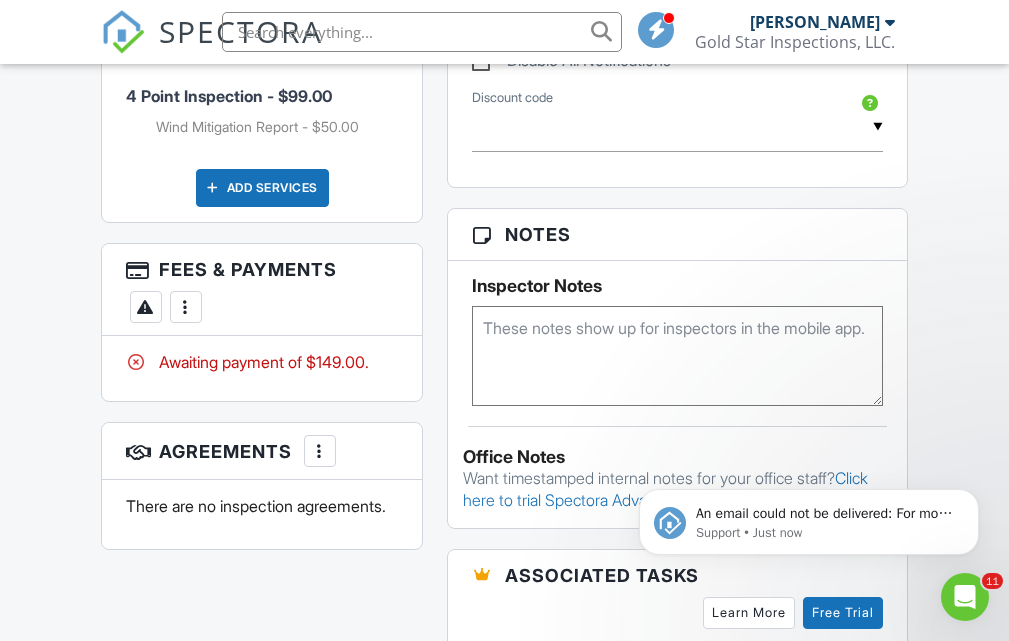 click on "Awaiting payment of $149.00." at bounding box center (262, 362) 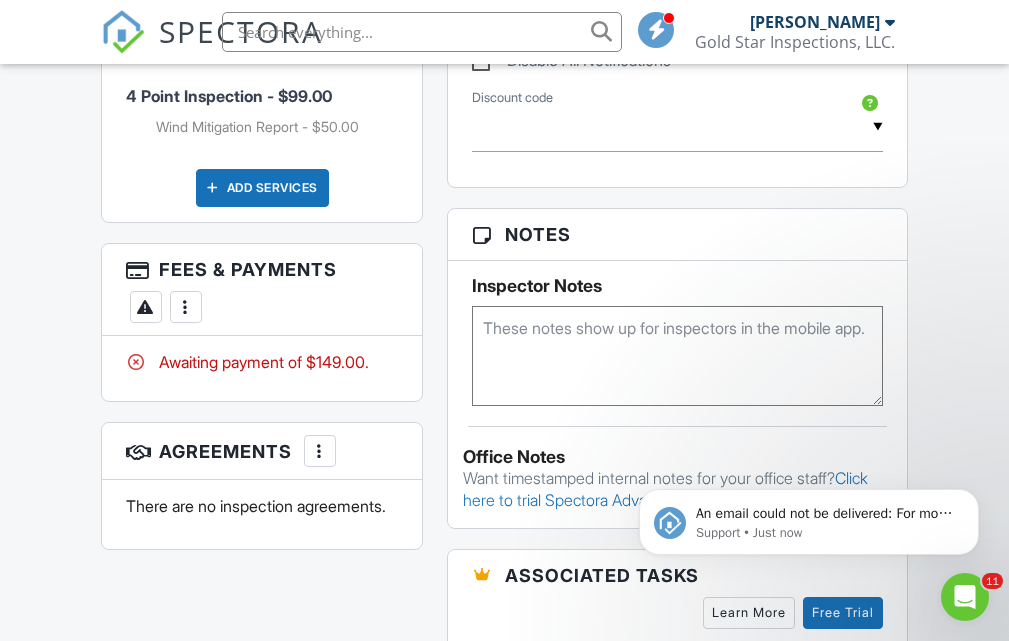 click on "Awaiting payment of $149.00." at bounding box center (262, 362) 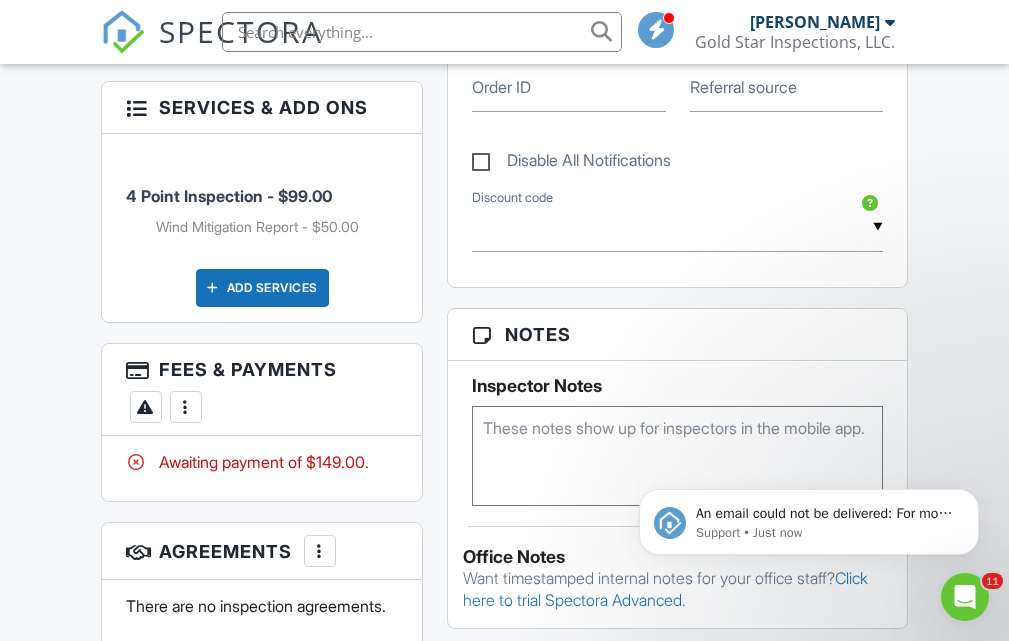 click at bounding box center (186, 407) 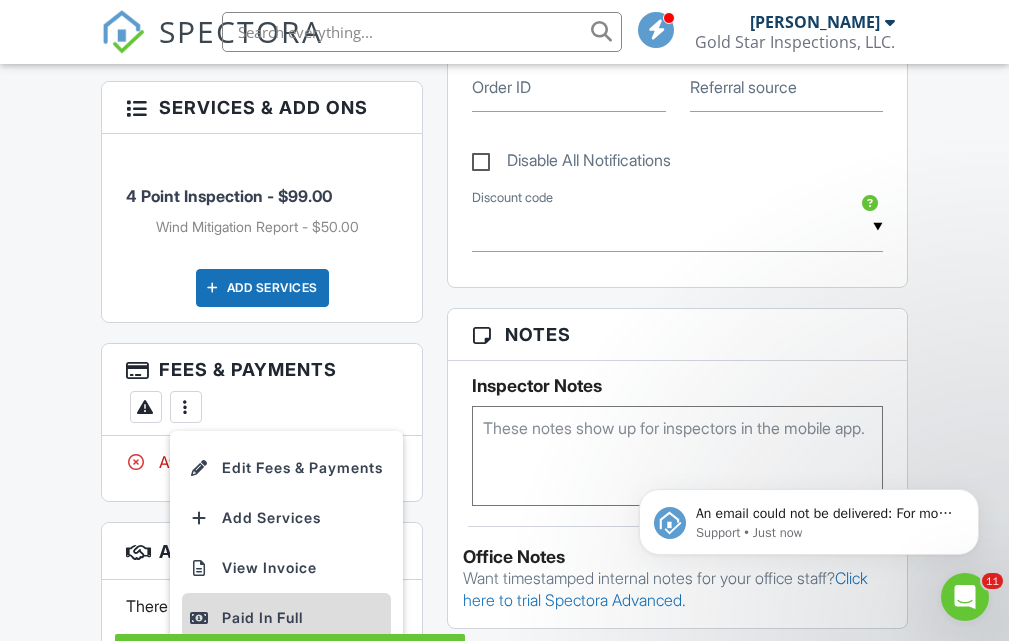 click on "Paid In Full" at bounding box center (286, 618) 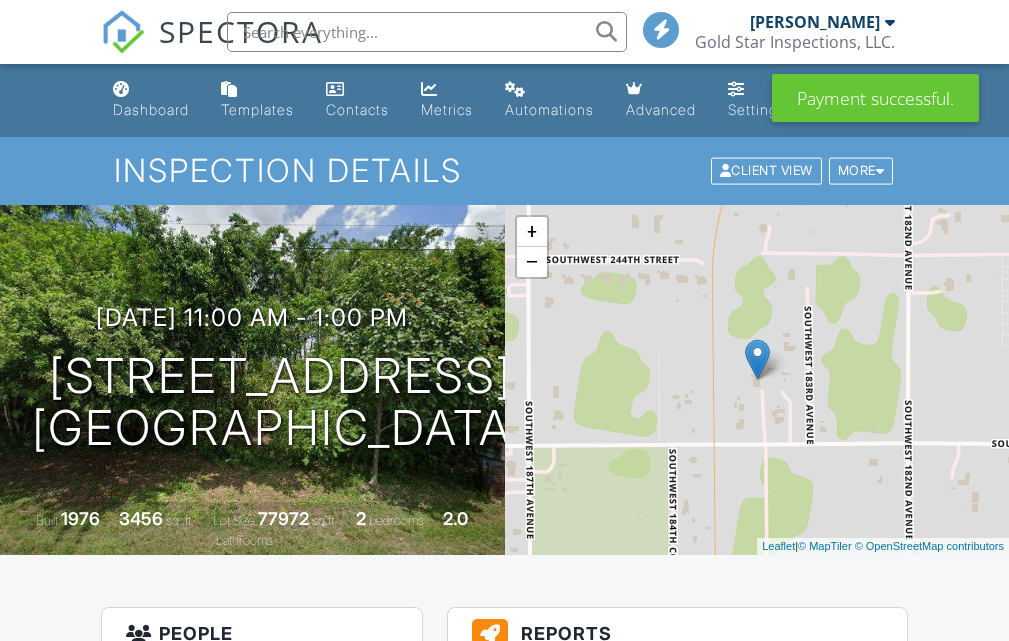 scroll, scrollTop: 400, scrollLeft: 0, axis: vertical 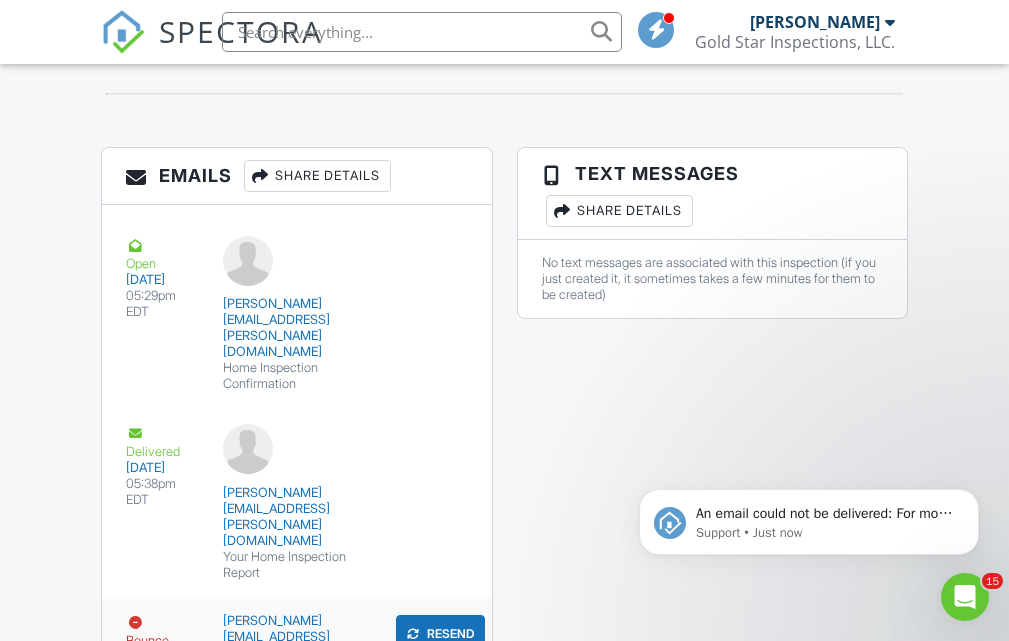 click on "[PERSON_NAME][EMAIL_ADDRESS][DOMAIN_NAME]" at bounding box center (296, 637) 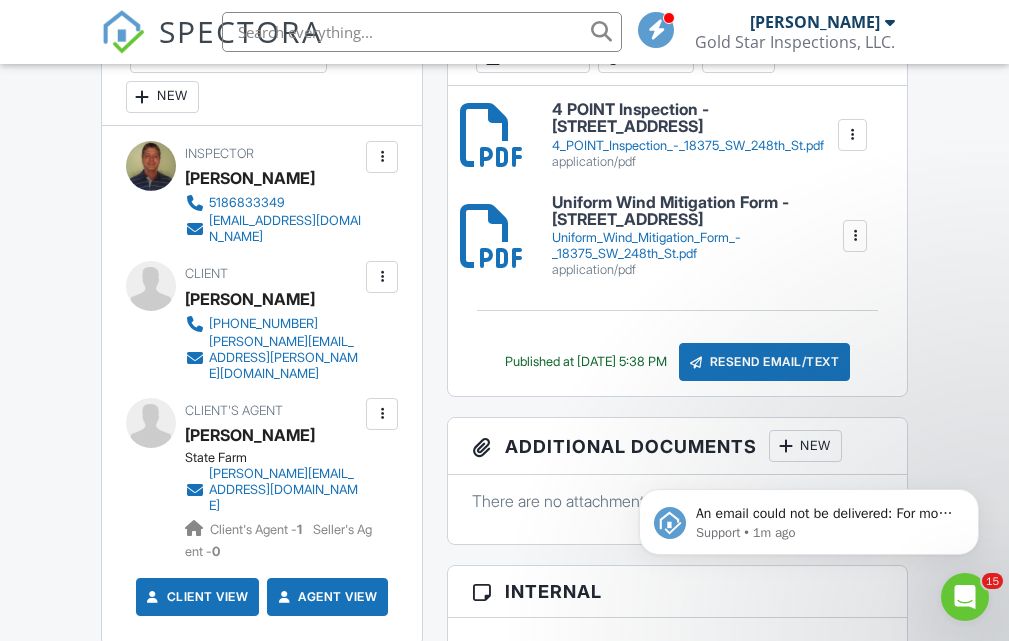 scroll, scrollTop: 649, scrollLeft: 0, axis: vertical 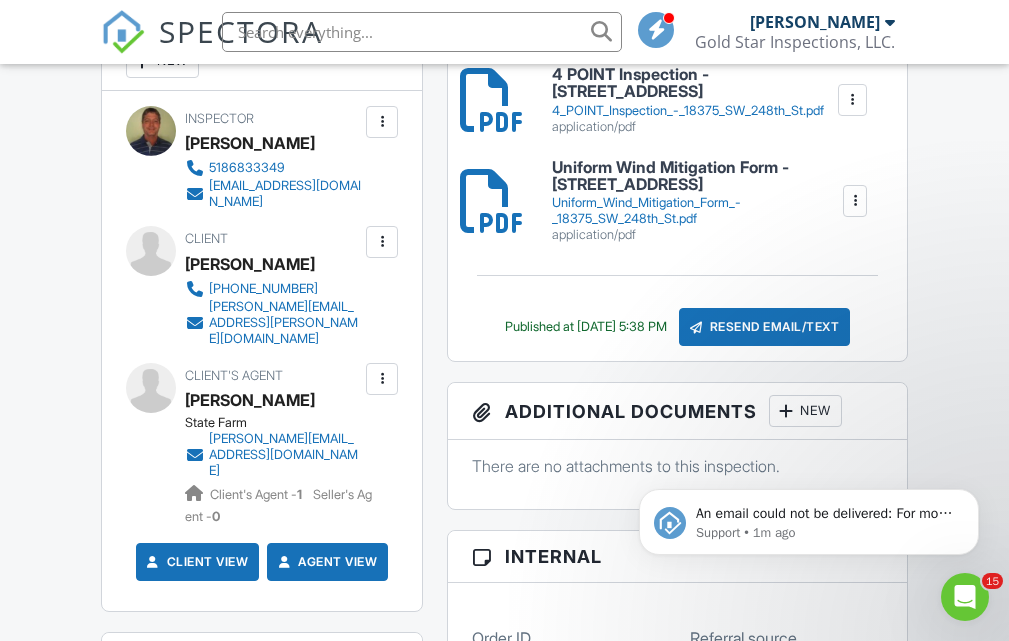 click at bounding box center [382, 379] 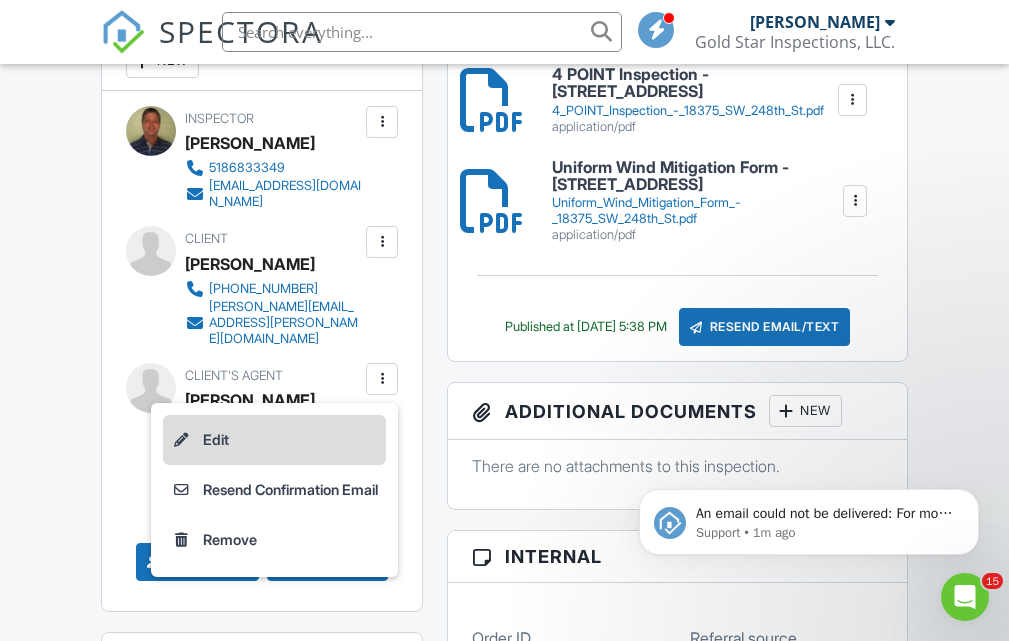click on "Edit" at bounding box center [274, 440] 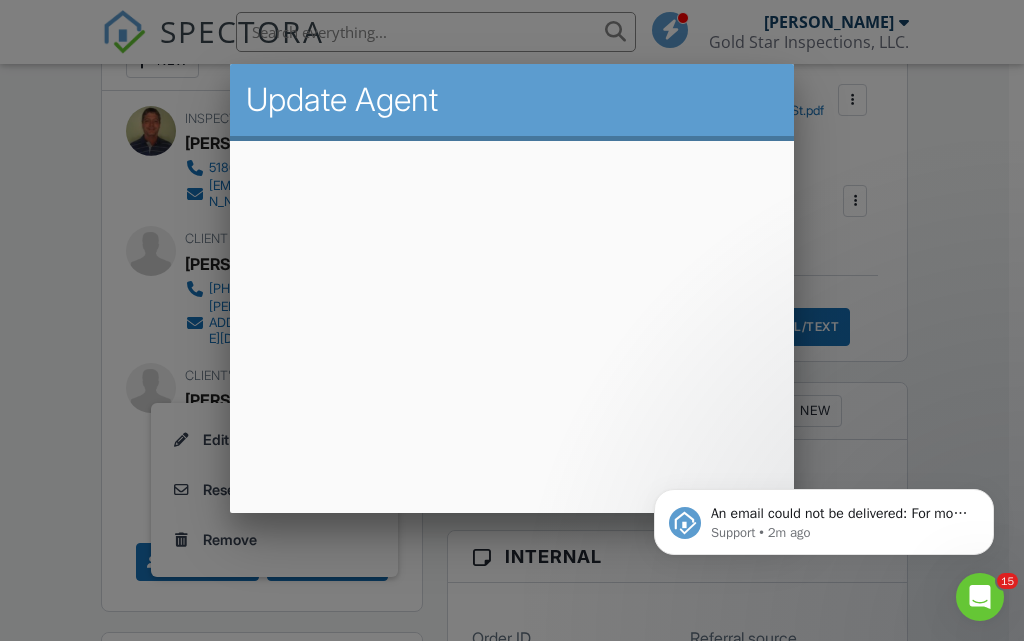 click at bounding box center [512, 300] 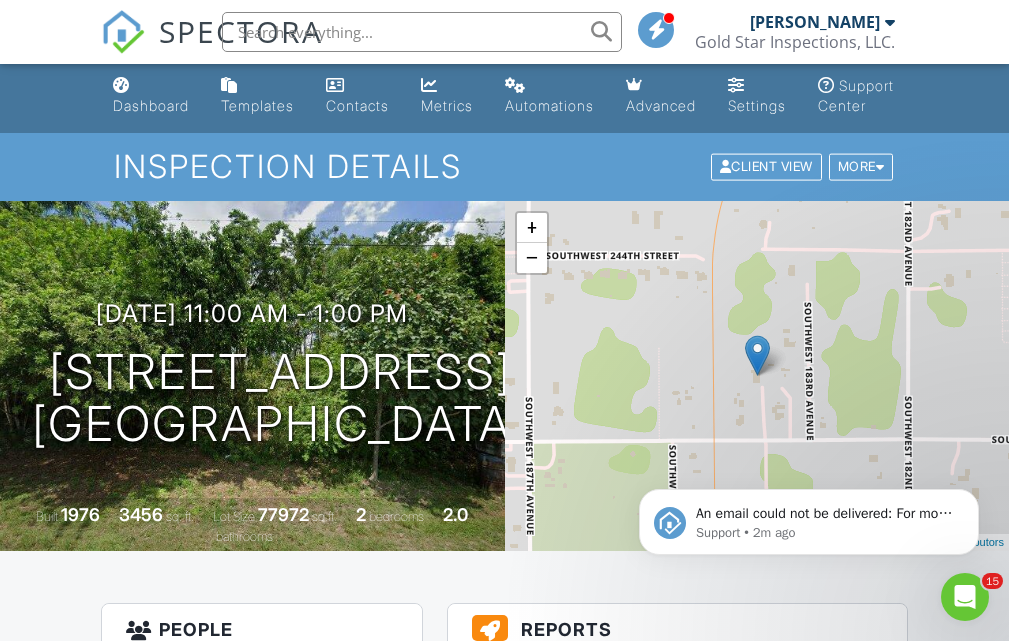 scroll, scrollTop: 0, scrollLeft: 0, axis: both 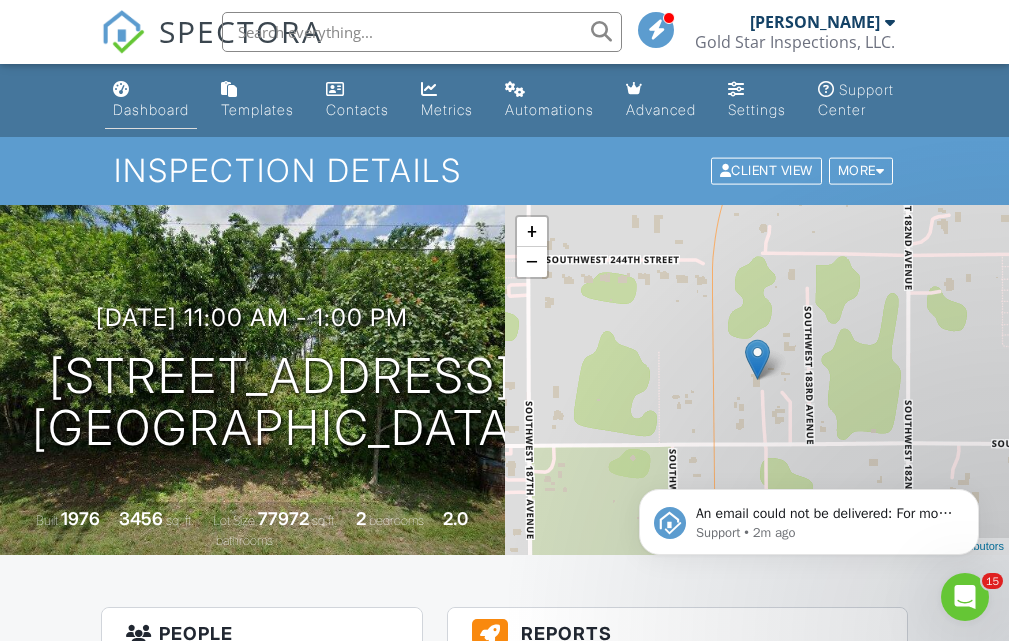 click on "Dashboard" at bounding box center [151, 109] 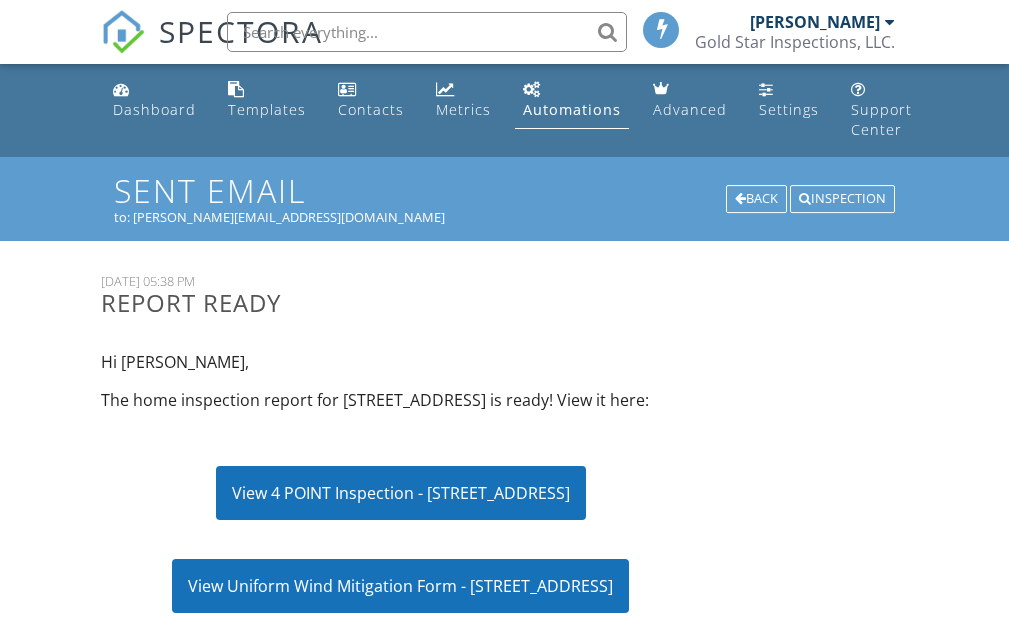 scroll, scrollTop: 0, scrollLeft: 0, axis: both 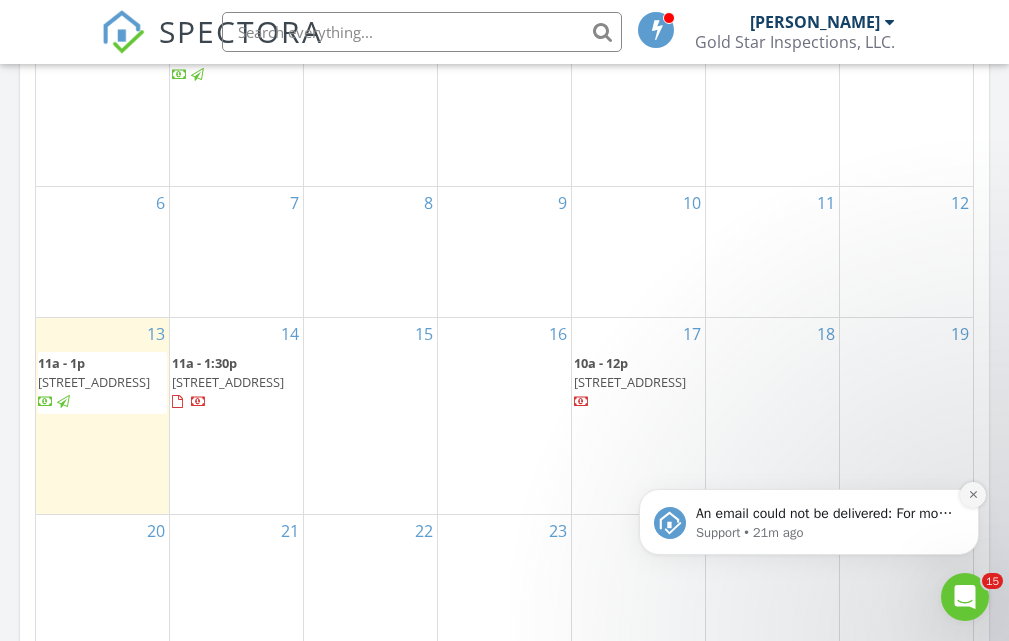 click at bounding box center [973, 495] 